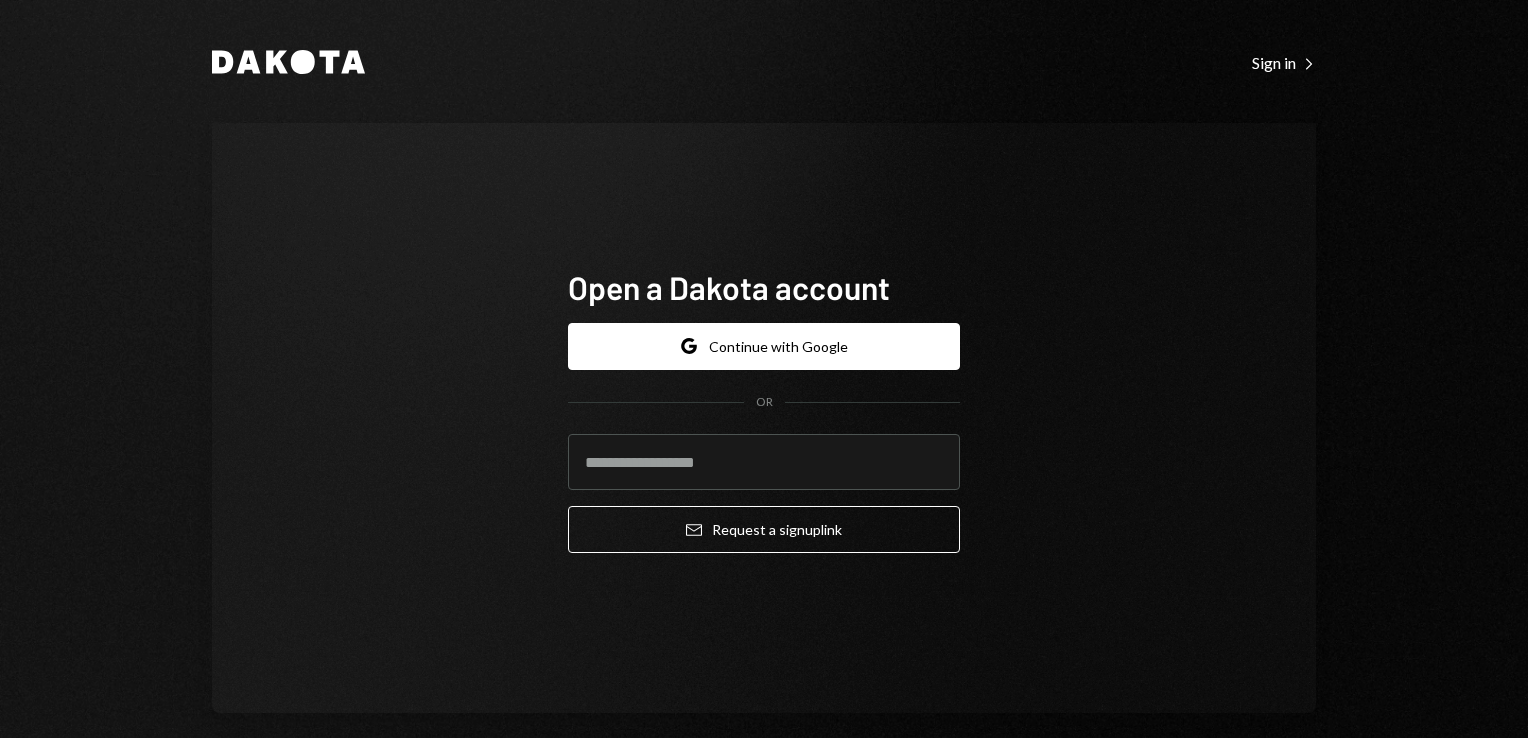 scroll, scrollTop: 0, scrollLeft: 0, axis: both 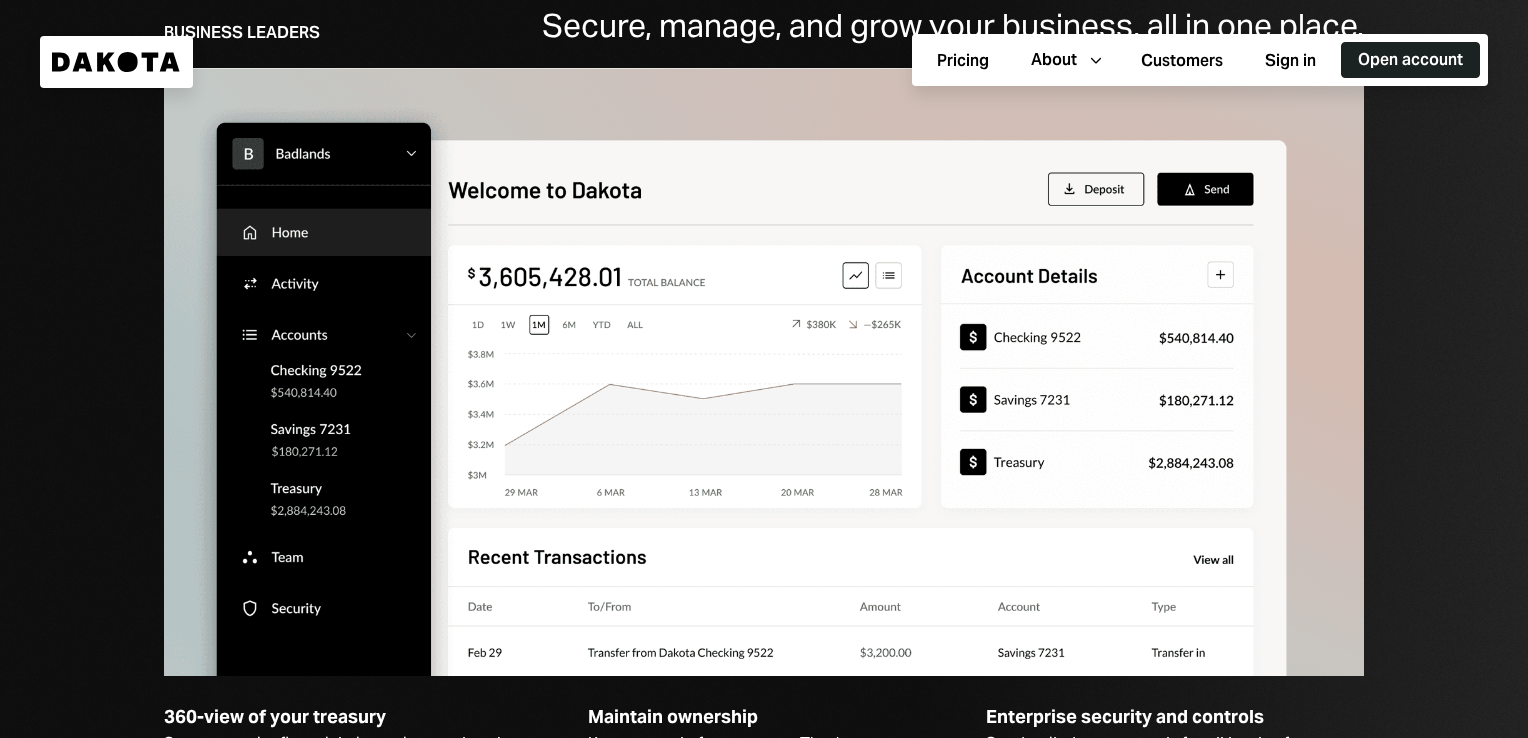 click on "Open account" at bounding box center (1410, 60) 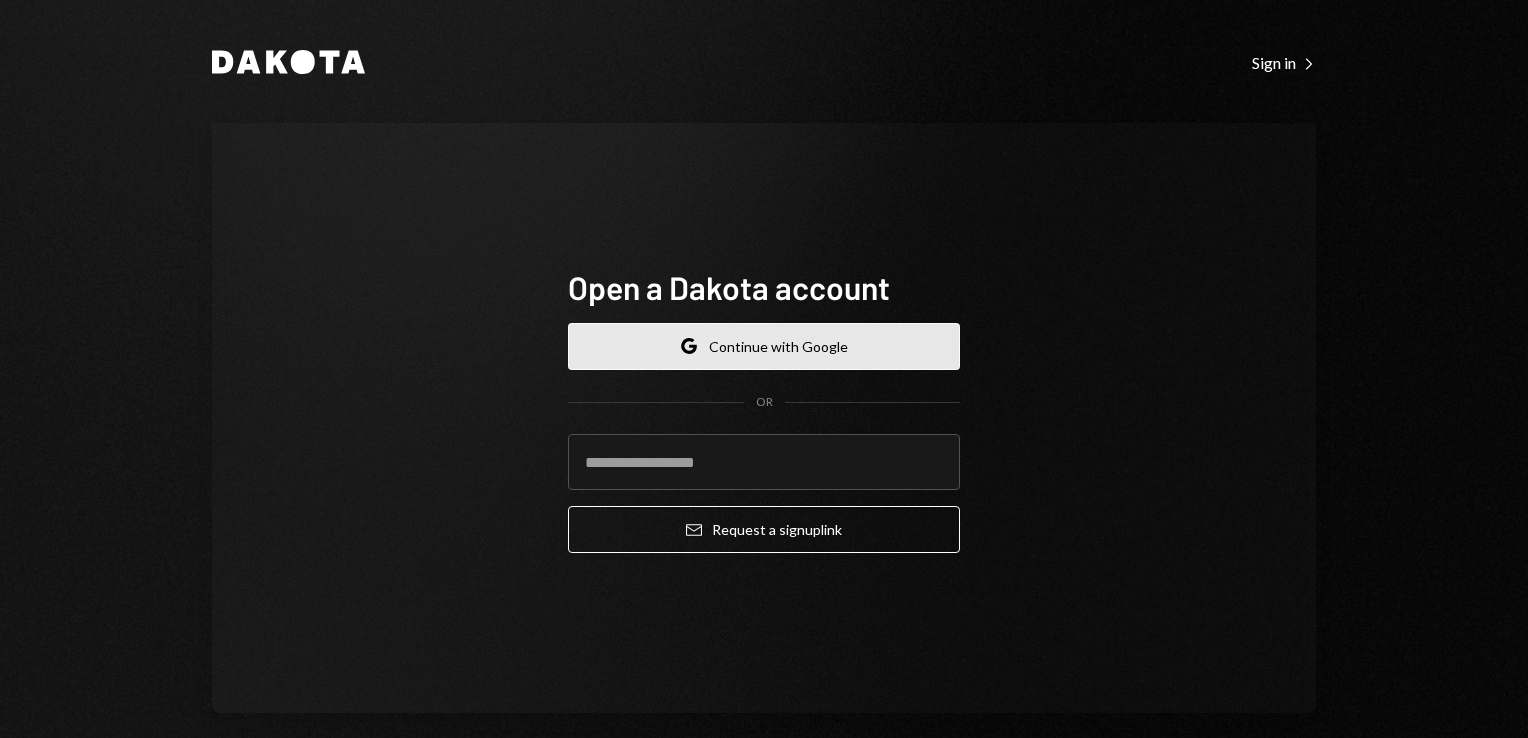 click on "Google  Continue with Google" at bounding box center (764, 346) 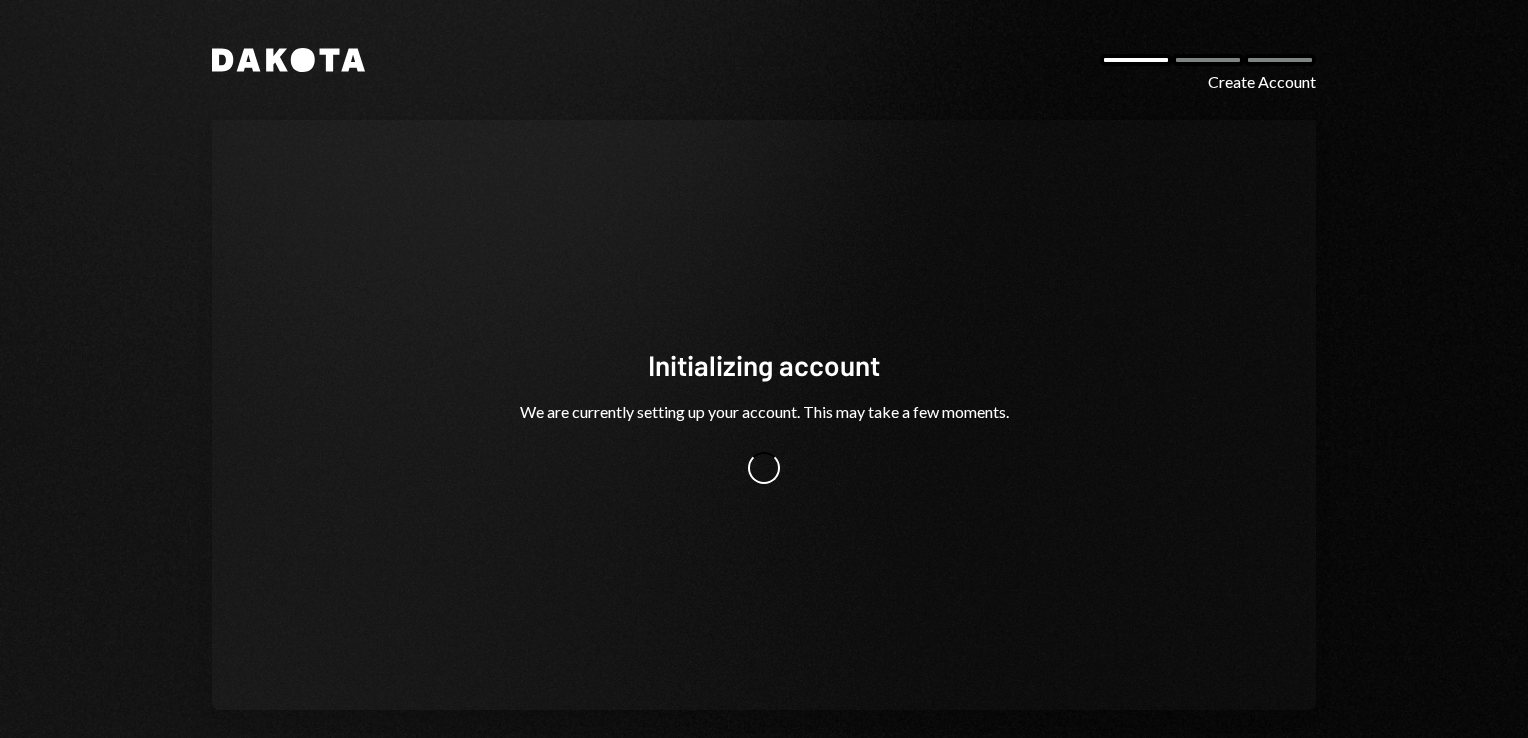 scroll, scrollTop: 0, scrollLeft: 0, axis: both 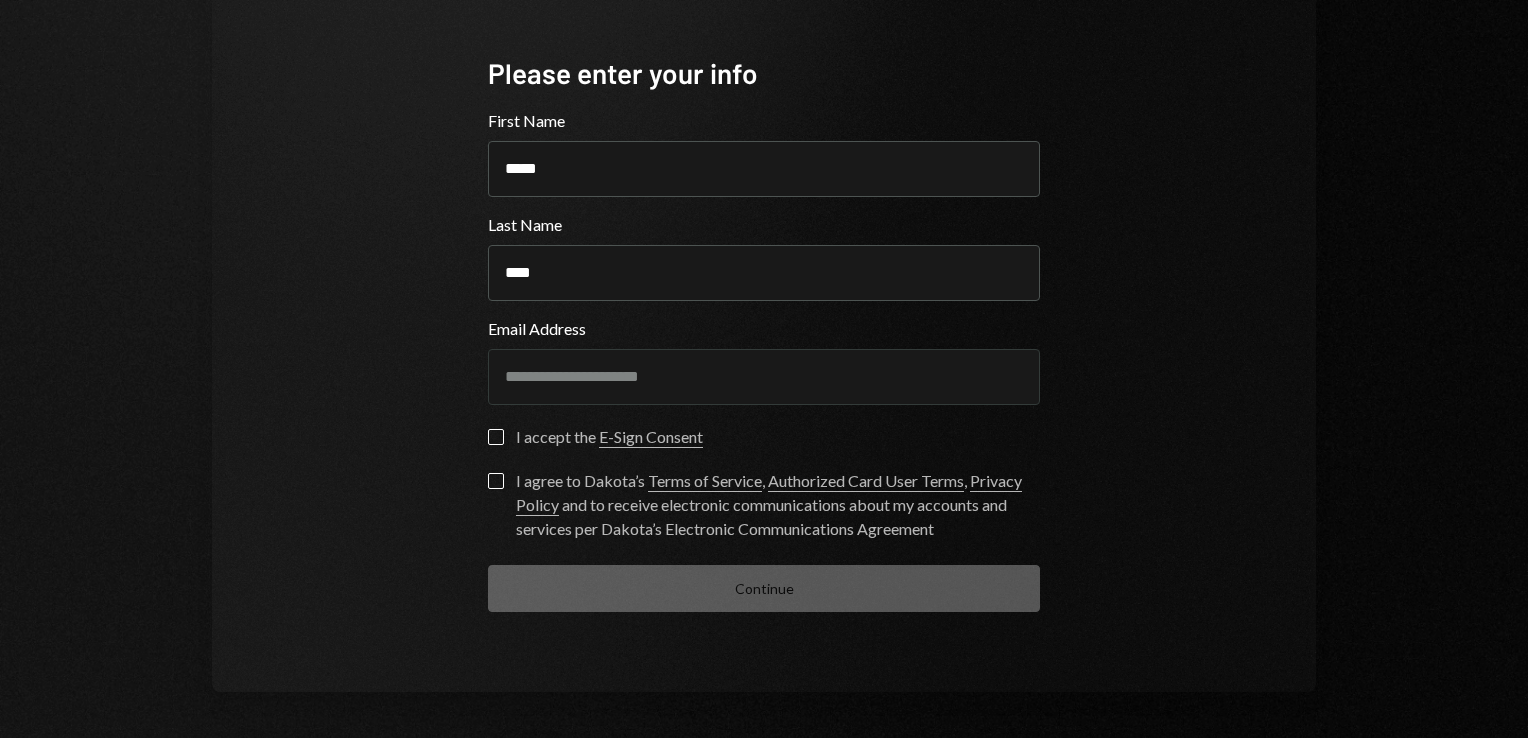 click on "I accept the   E-Sign Consent" at bounding box center (496, 437) 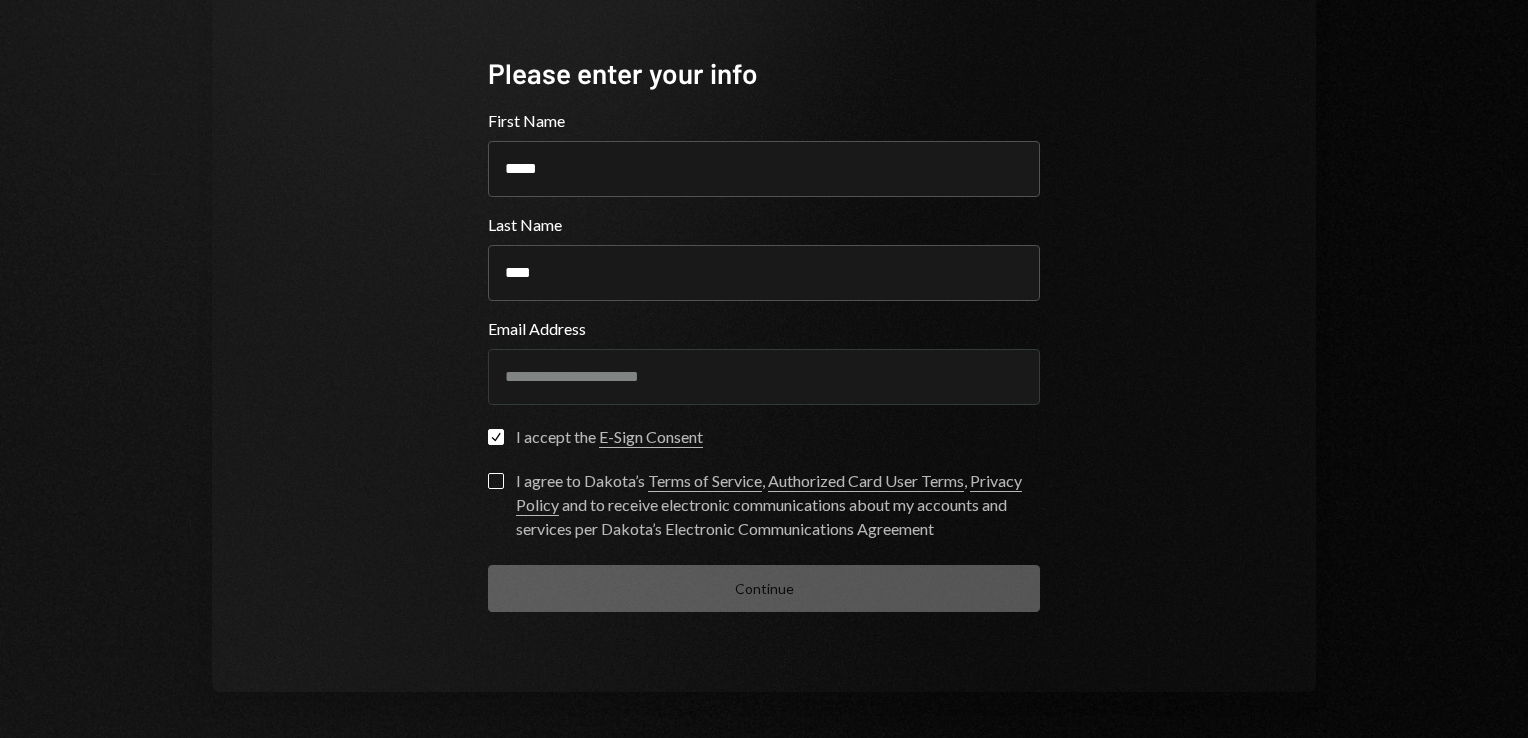 click on "I agree to Dakota’s   Terms of Service ,   Authorized Card User Terms ,   Privacy Policy   and to receive electronic communications about my accounts and services per Dakota’s Electronic Communications Agreement" at bounding box center (496, 481) 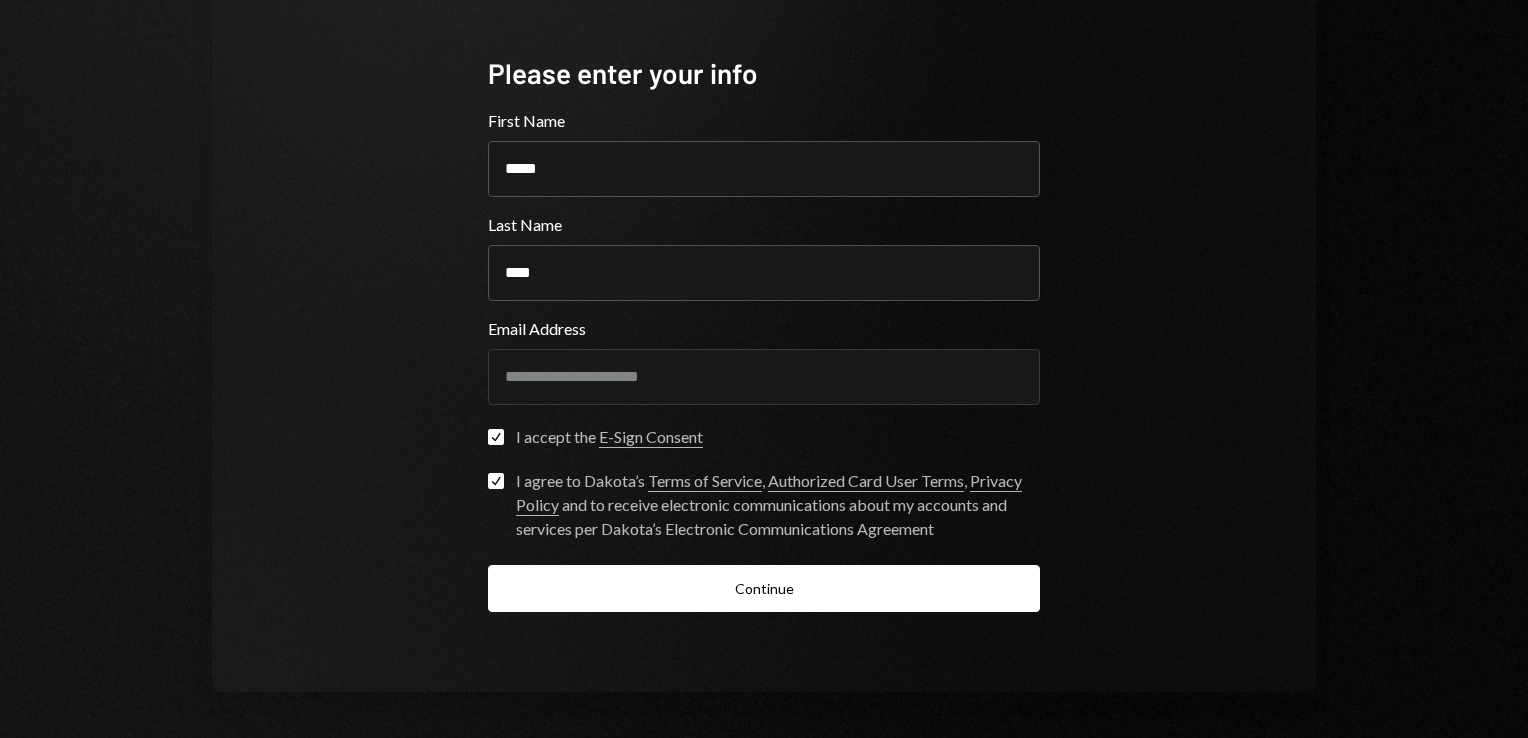 click on "Check" at bounding box center [496, 481] 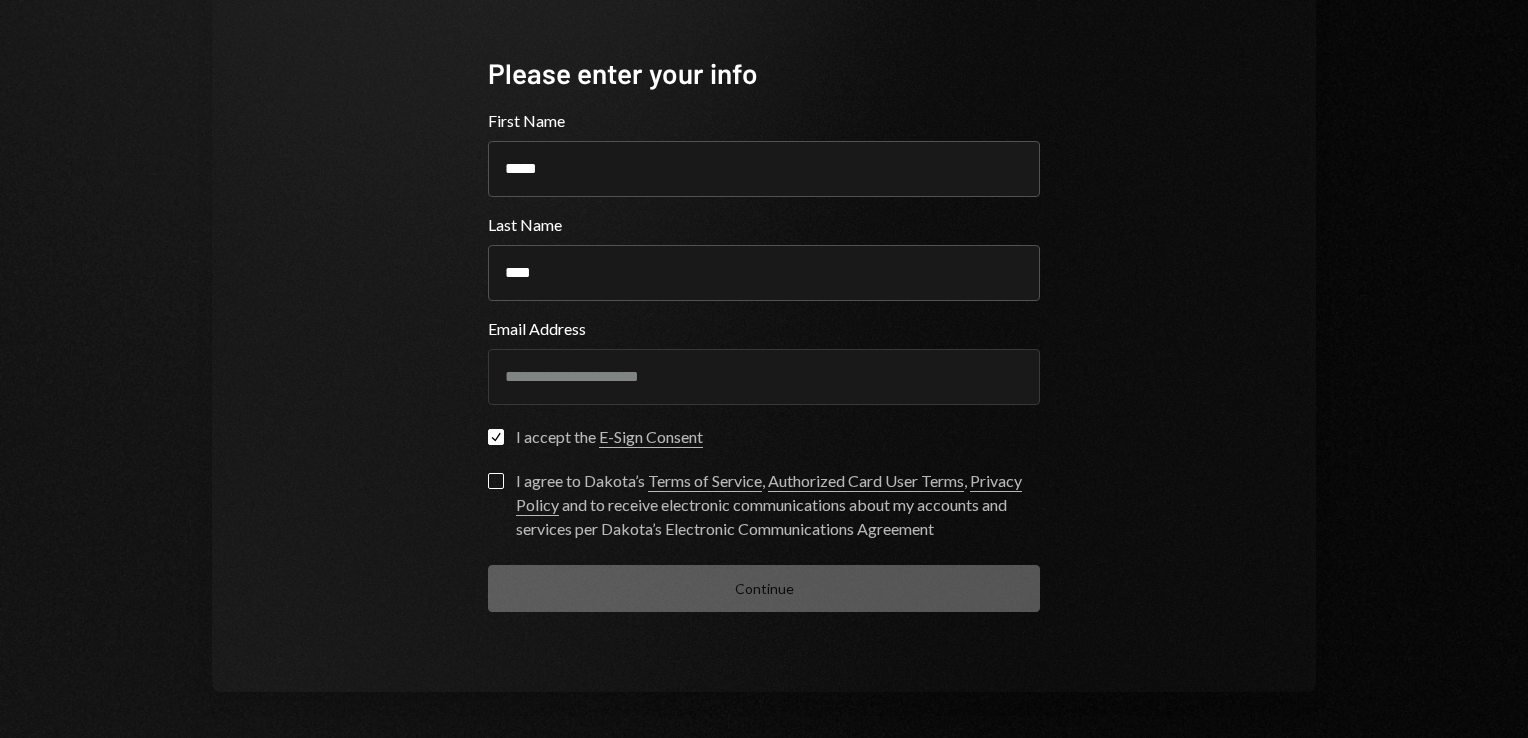 click on "I agree to Dakota’s   Terms of Service ,   Authorized Card User Terms ,   Privacy Policy   and to receive electronic communications about my accounts and services per Dakota’s Electronic Communications Agreement" at bounding box center [496, 481] 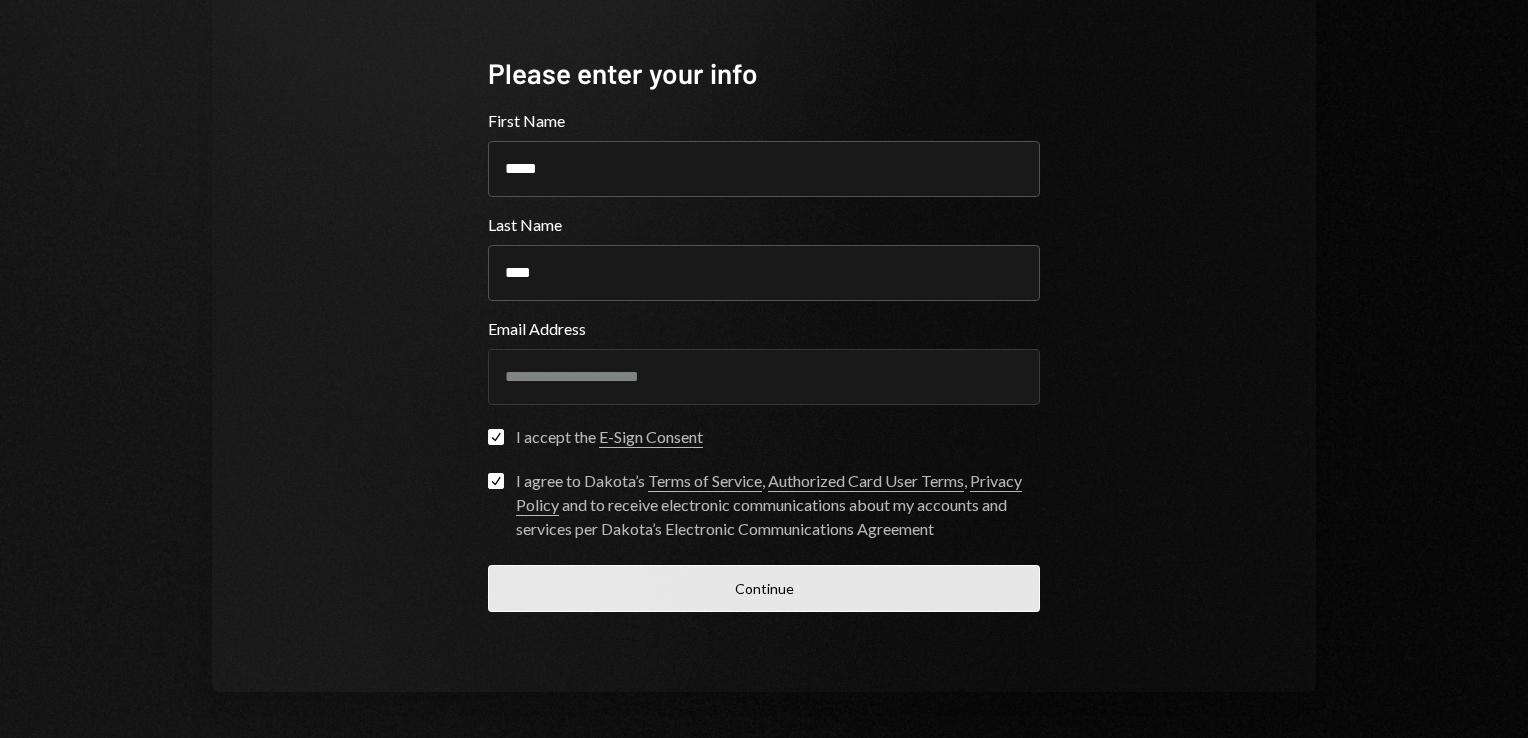 click on "Continue" at bounding box center (764, 588) 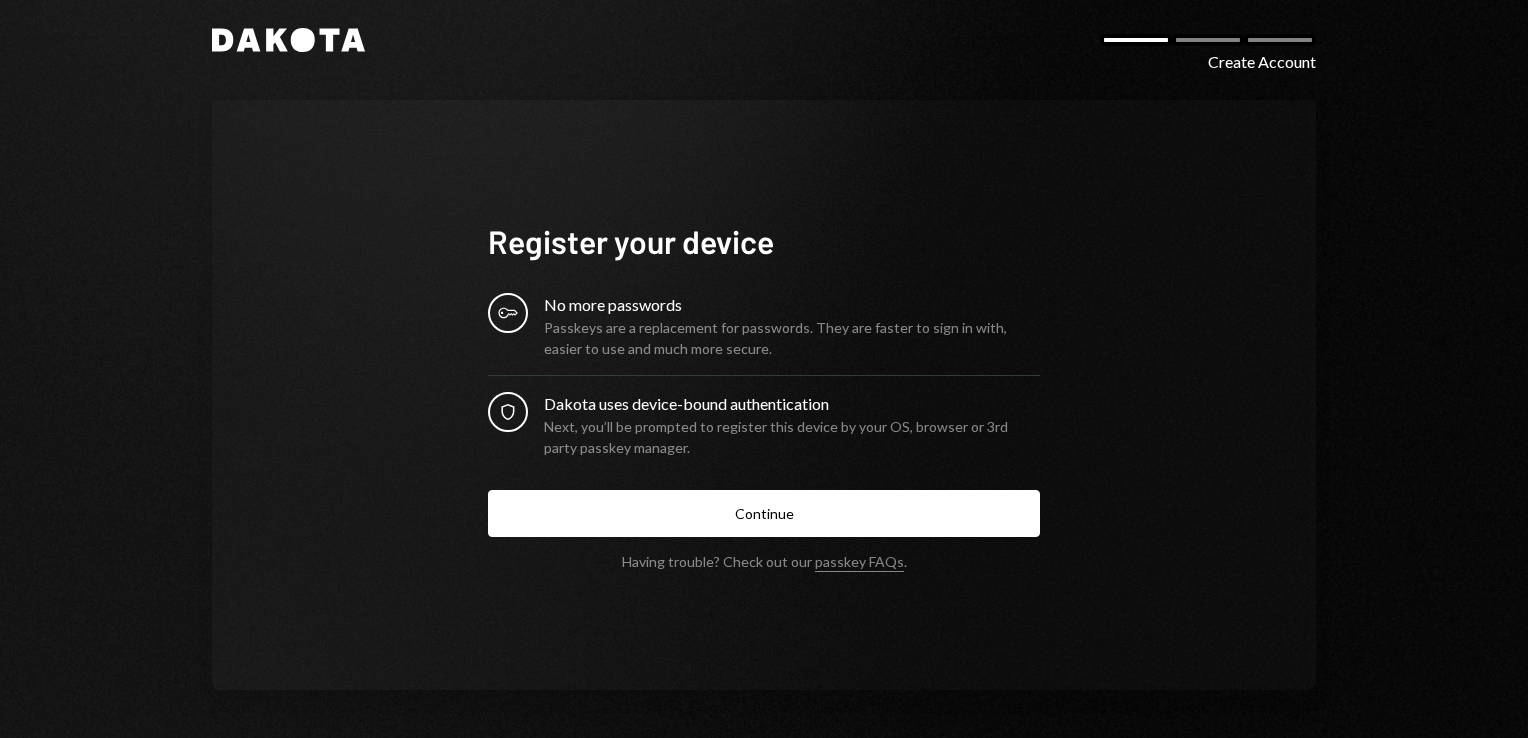 scroll, scrollTop: 0, scrollLeft: 0, axis: both 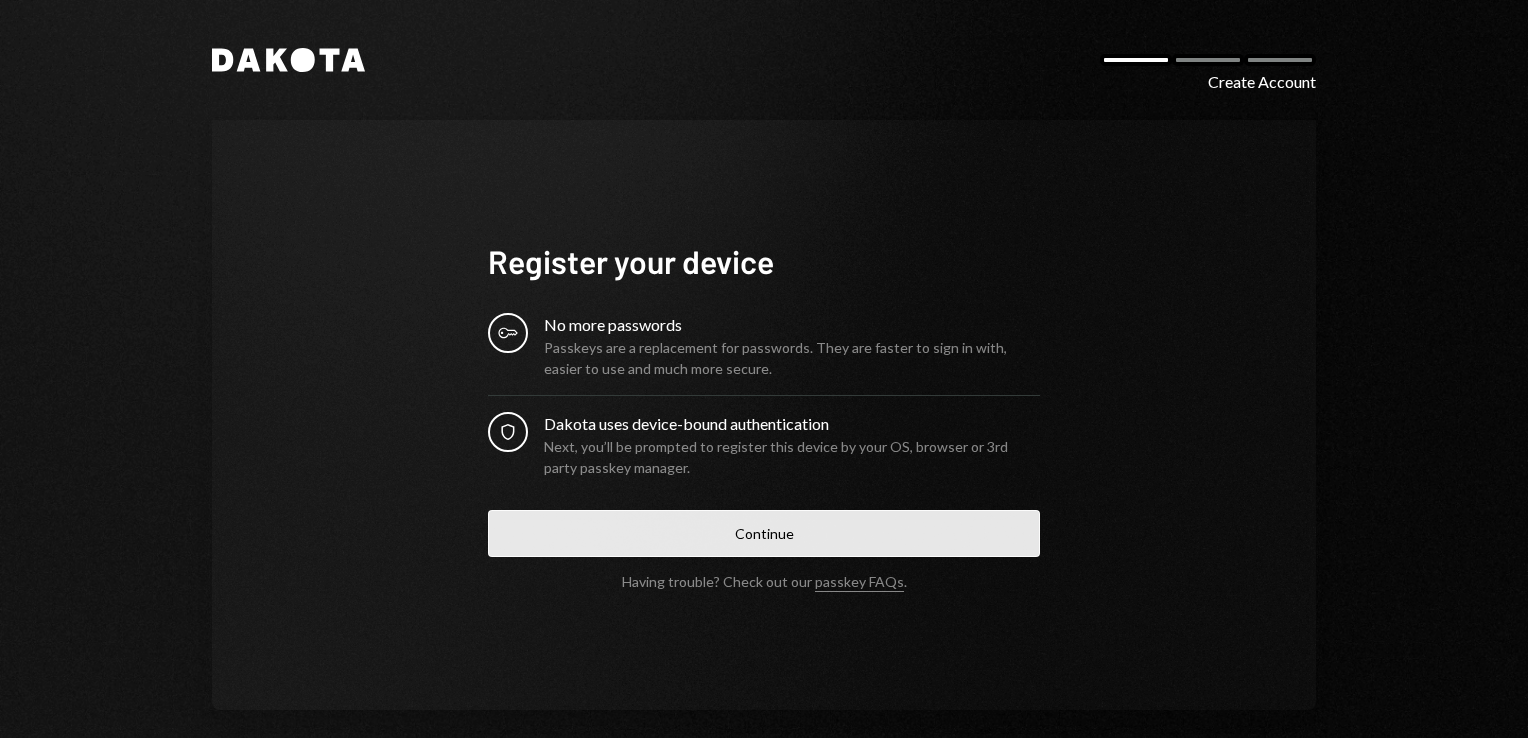 click on "Continue" at bounding box center [764, 533] 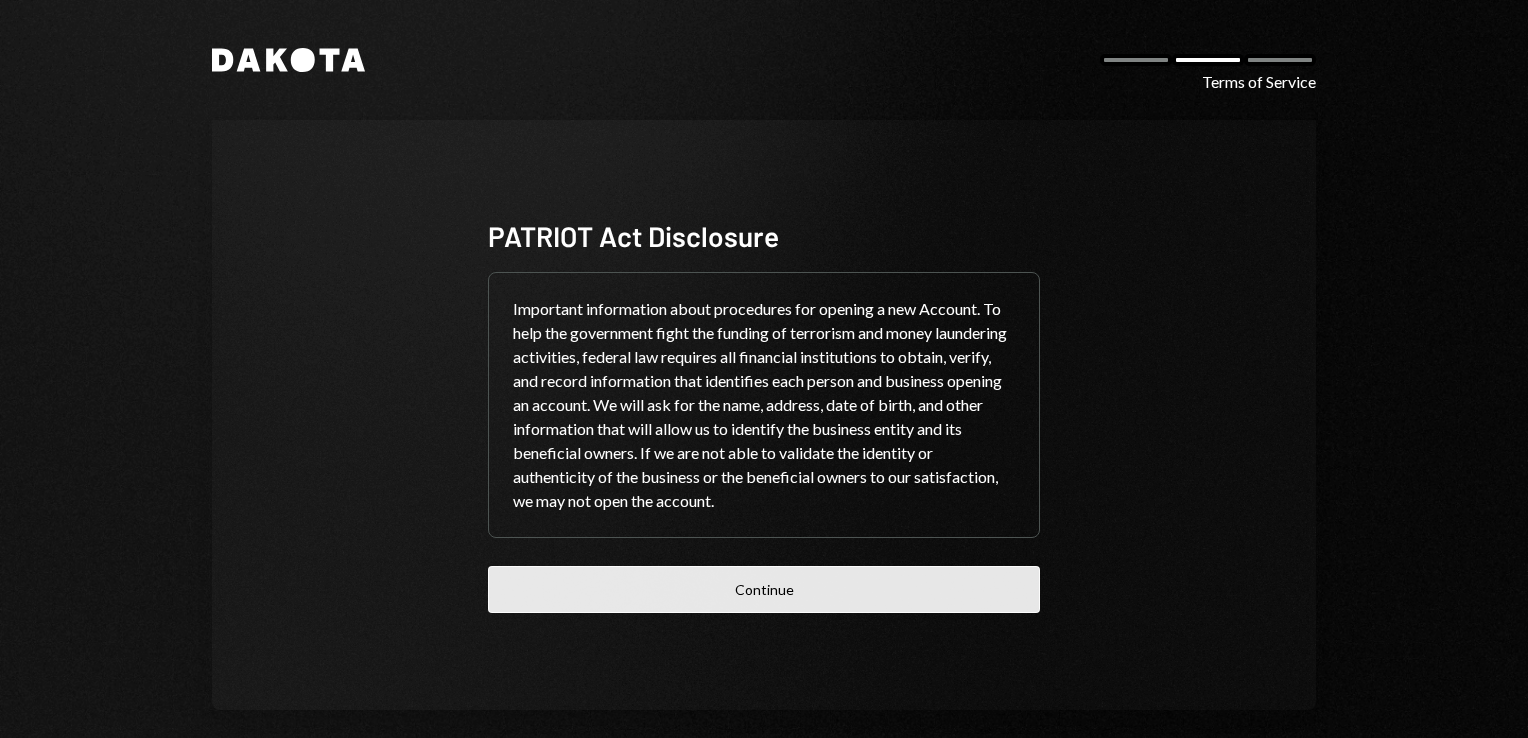 click on "Continue" at bounding box center [764, 589] 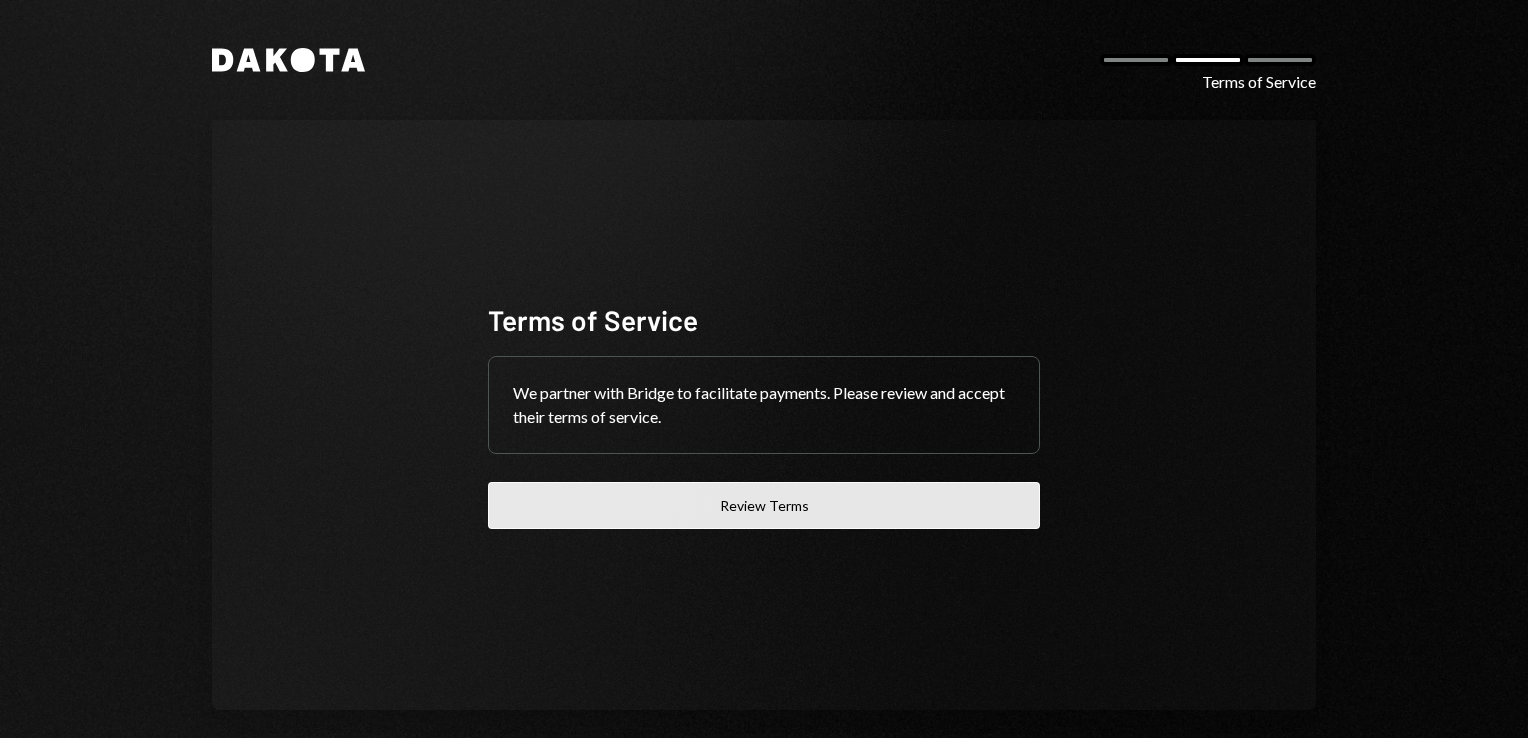 click on "Review Terms" at bounding box center [764, 505] 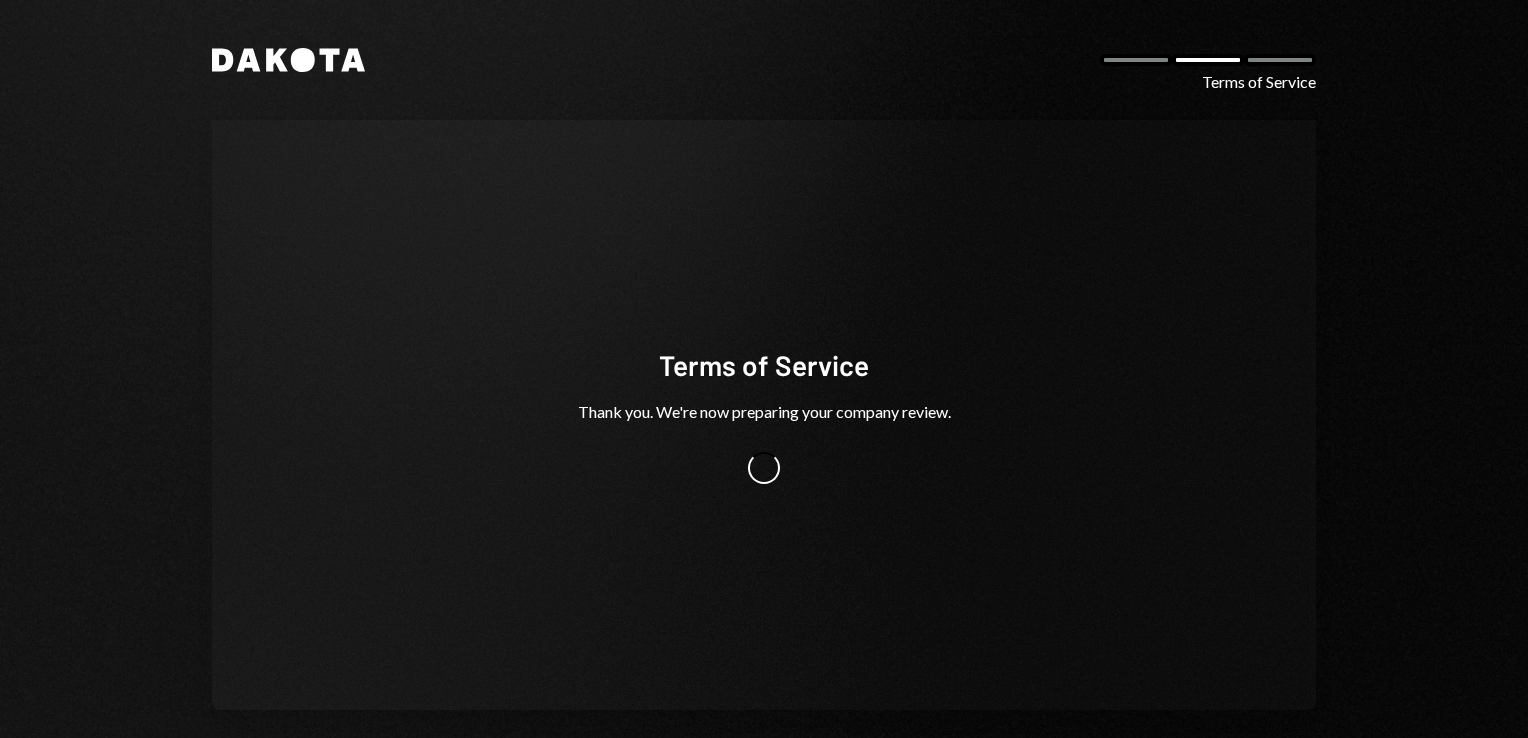 scroll, scrollTop: 0, scrollLeft: 0, axis: both 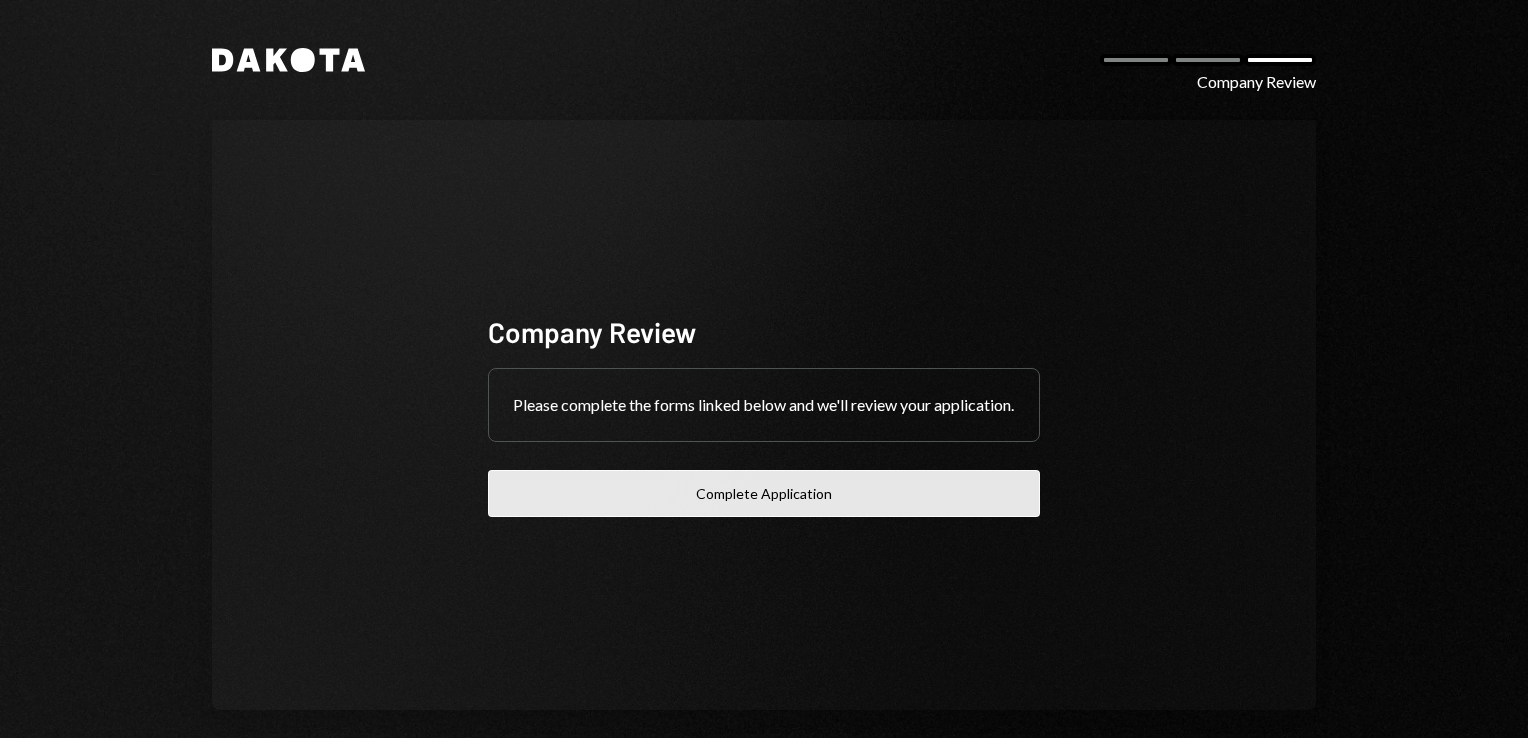 click on "Complete Application" at bounding box center (764, 493) 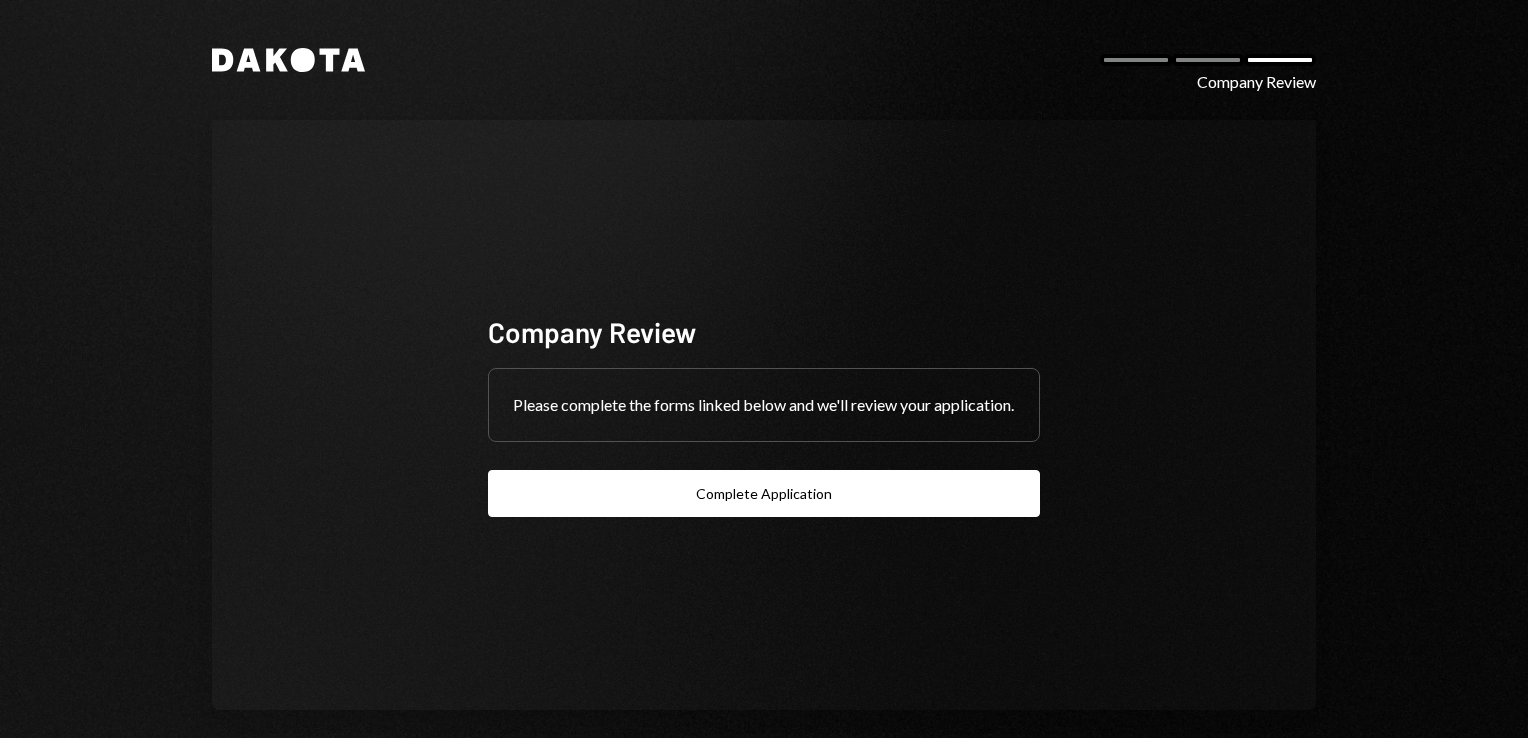 scroll, scrollTop: 20, scrollLeft: 0, axis: vertical 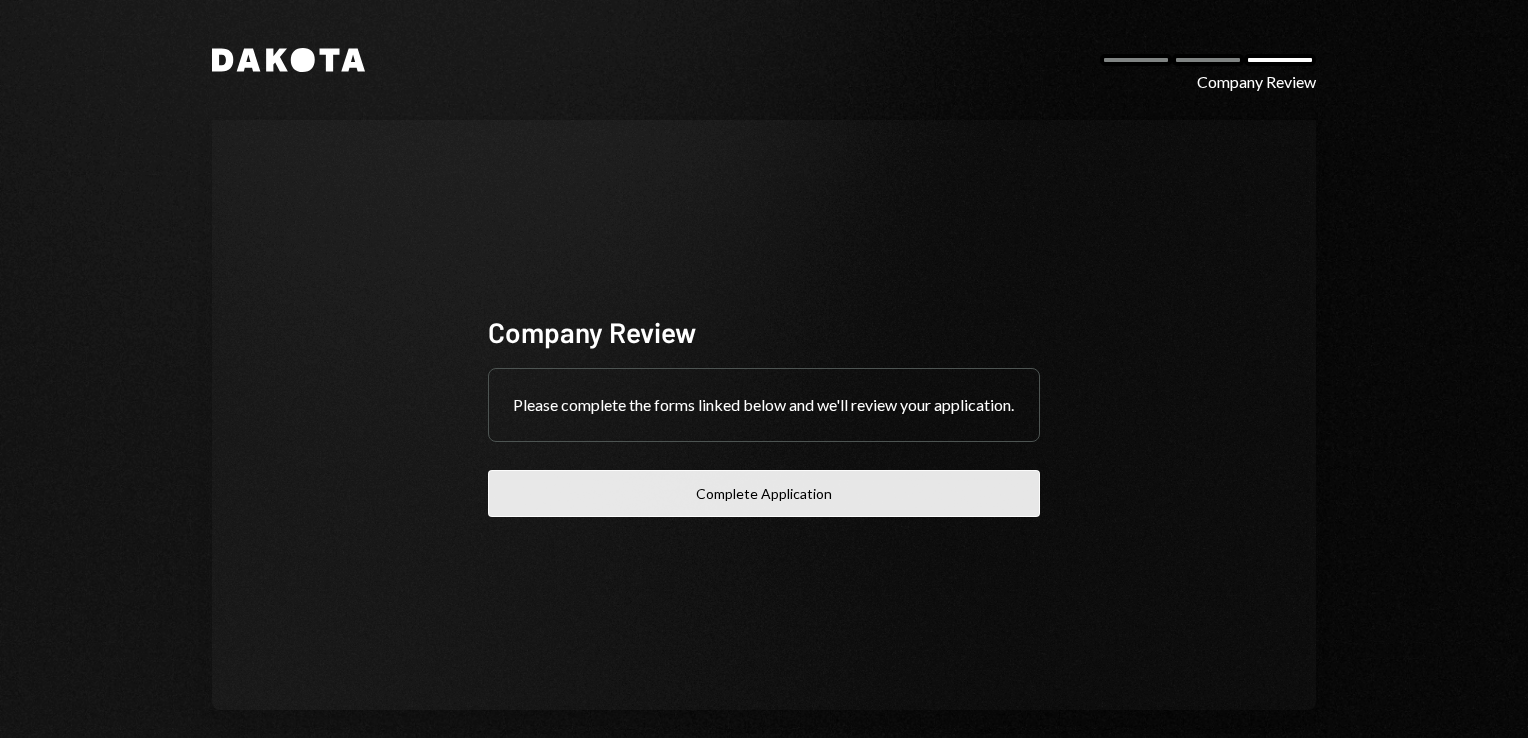click on "Complete Application" at bounding box center [764, 493] 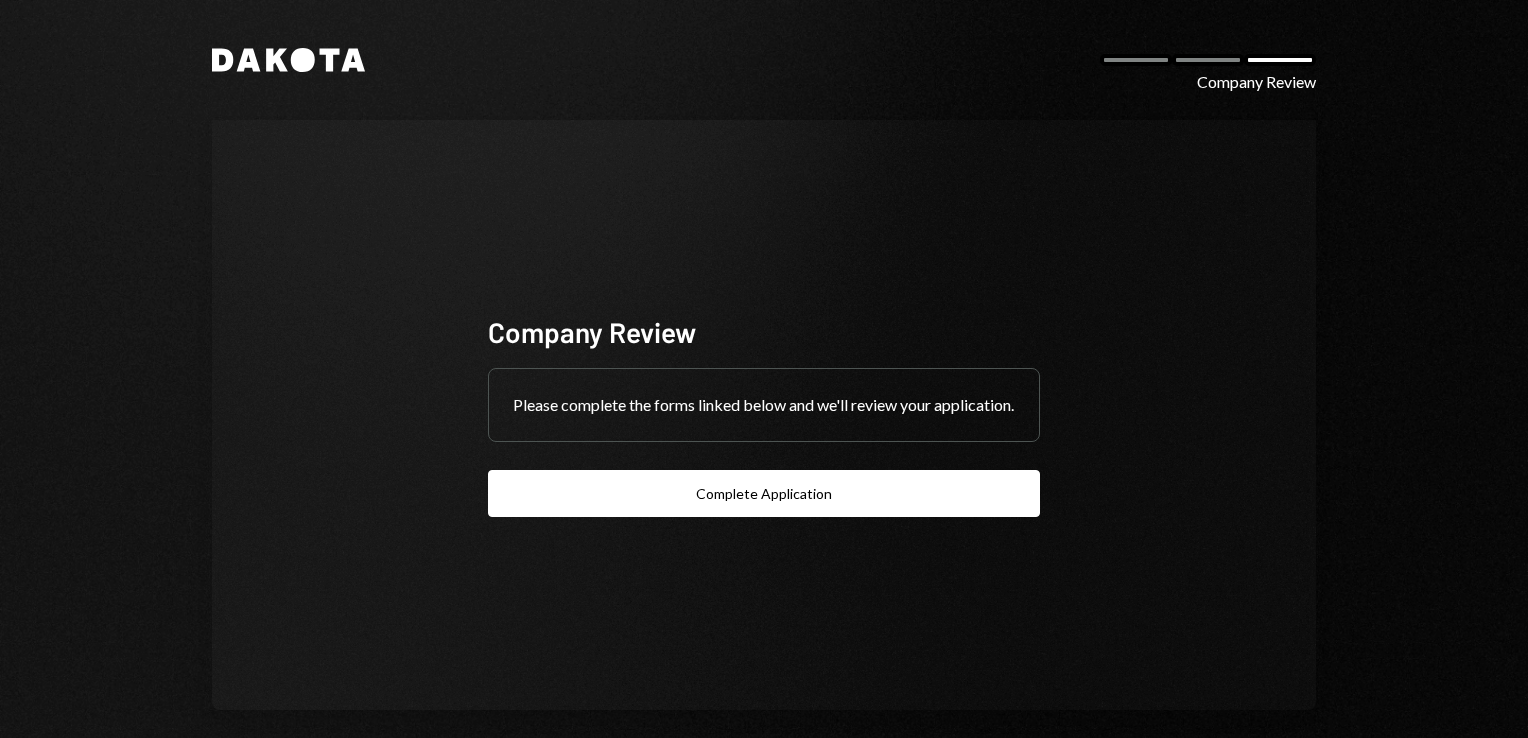 scroll, scrollTop: 0, scrollLeft: 0, axis: both 